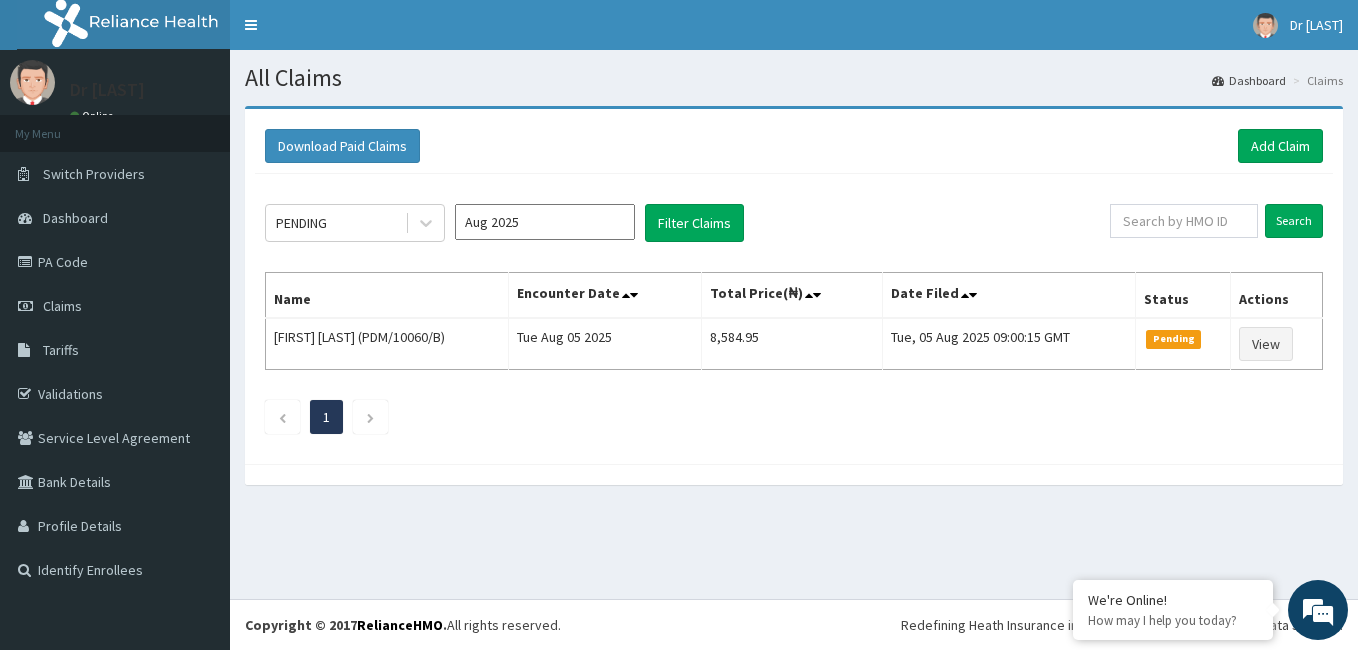 scroll, scrollTop: 0, scrollLeft: 0, axis: both 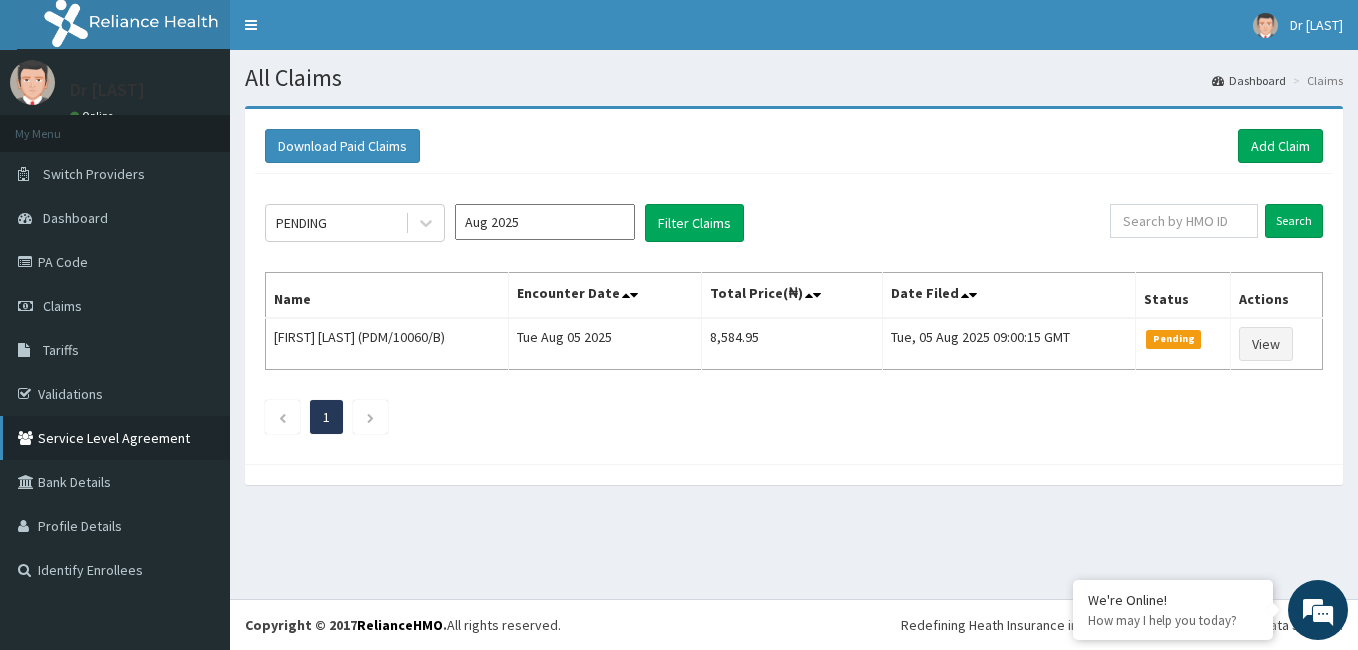 click on "Service Level Agreement" at bounding box center (115, 438) 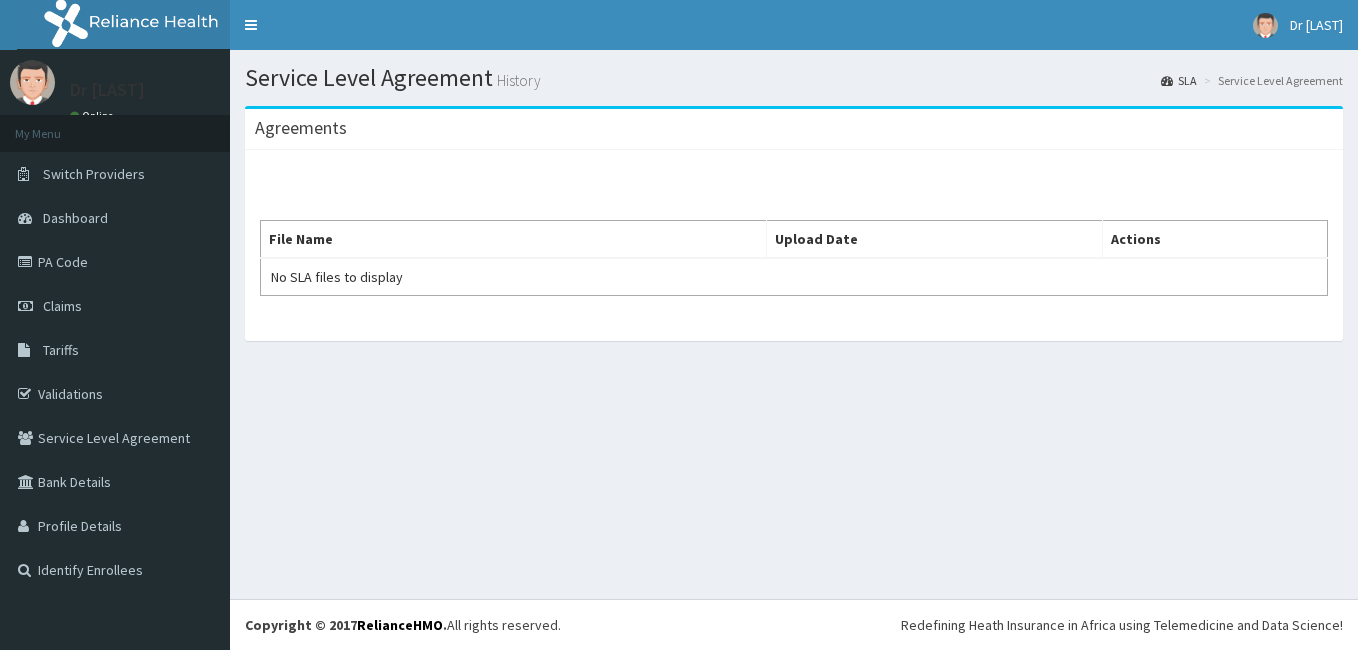 scroll, scrollTop: 0, scrollLeft: 0, axis: both 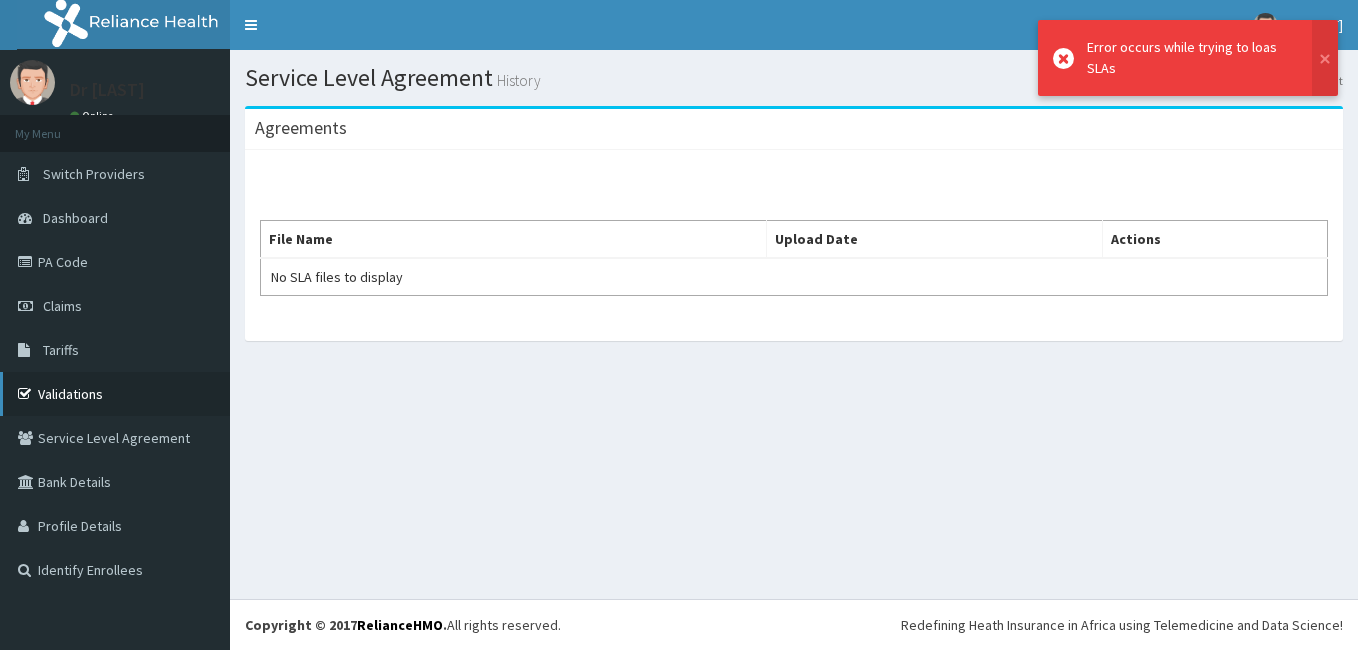 click on "Validations" at bounding box center (115, 394) 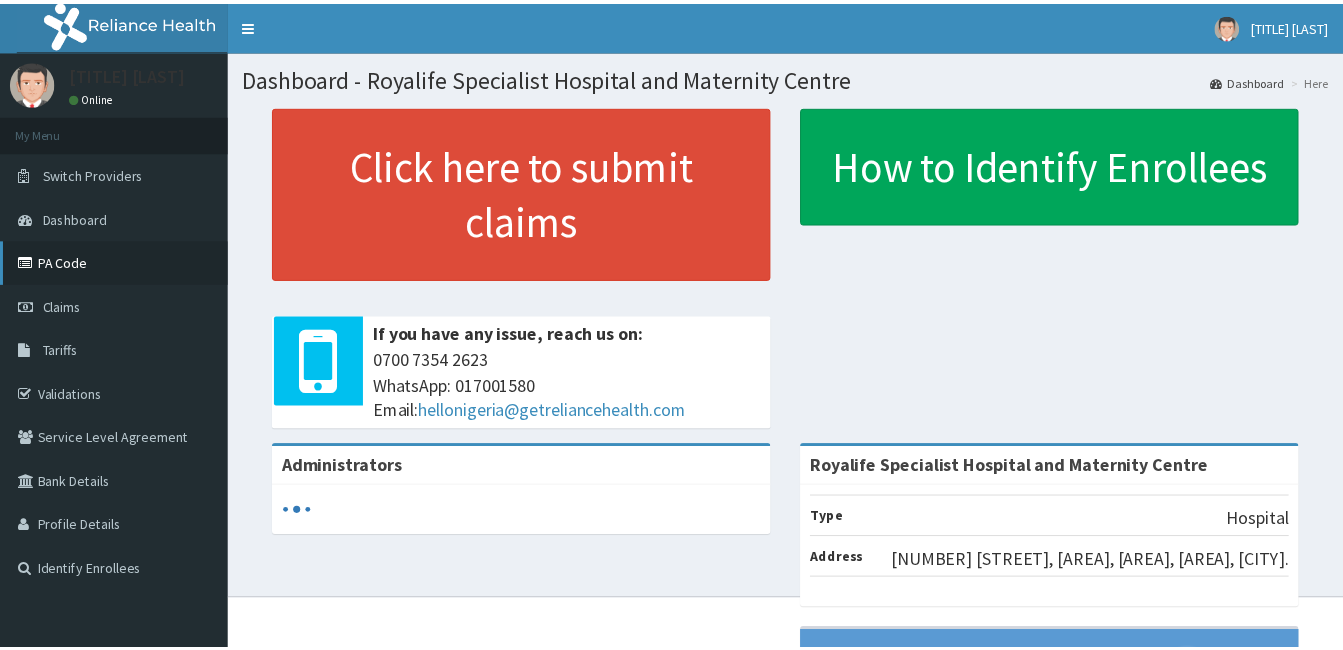 scroll, scrollTop: 0, scrollLeft: 0, axis: both 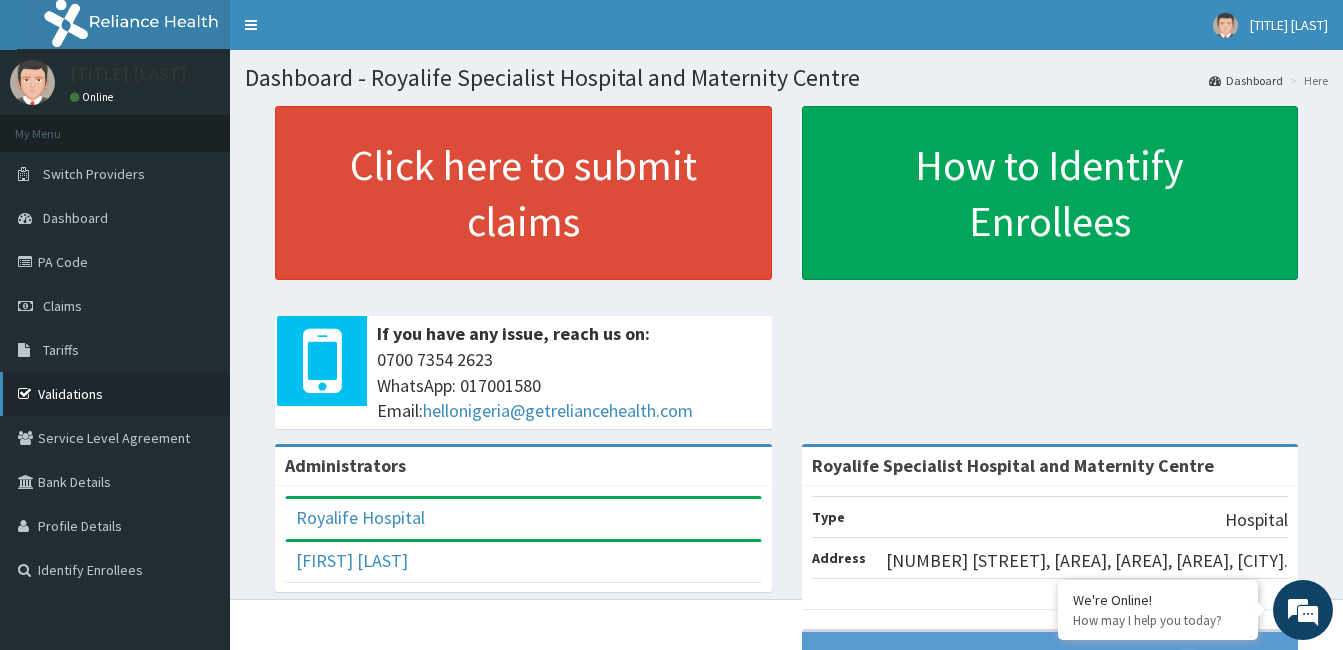click on "Validations" at bounding box center (115, 394) 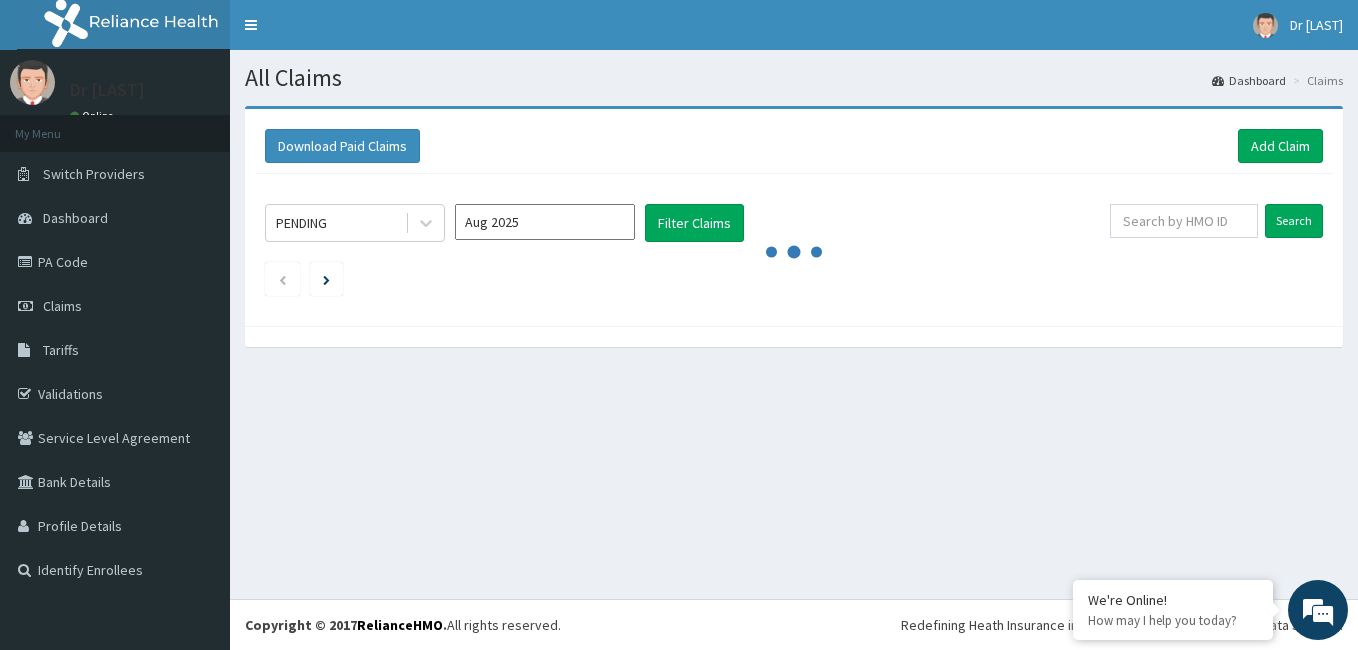 scroll, scrollTop: 0, scrollLeft: 0, axis: both 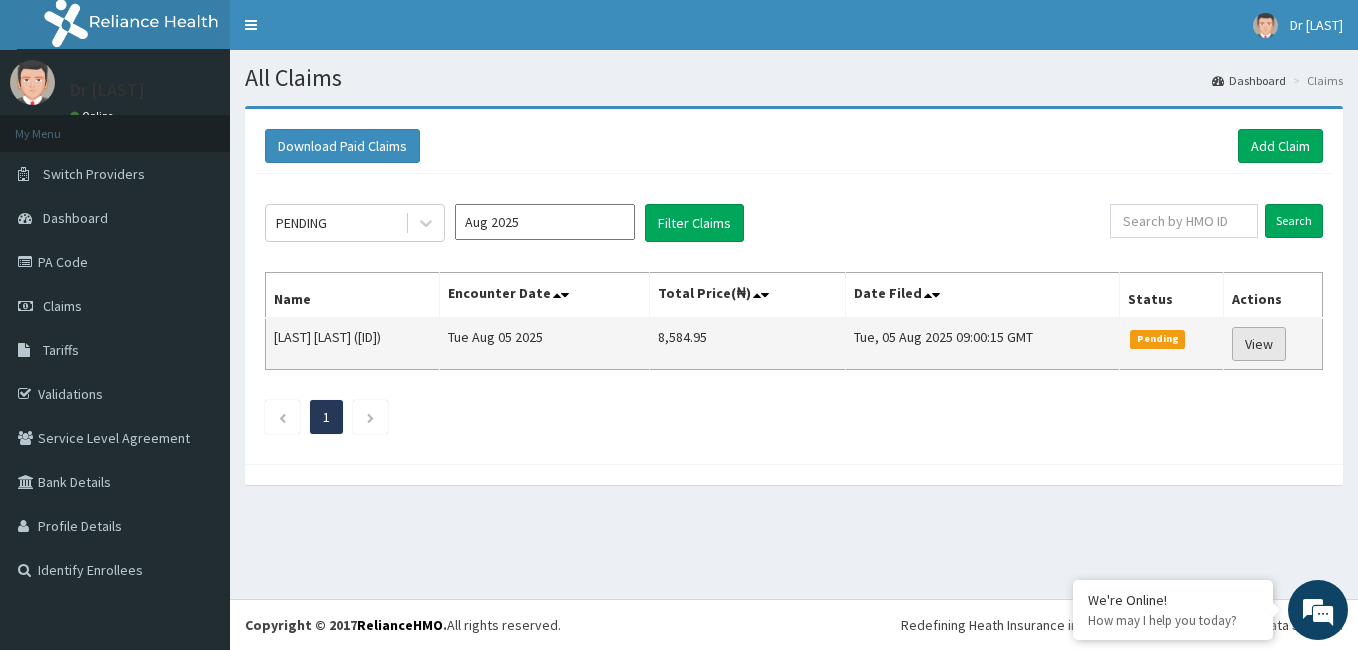 click on "View" at bounding box center [1259, 344] 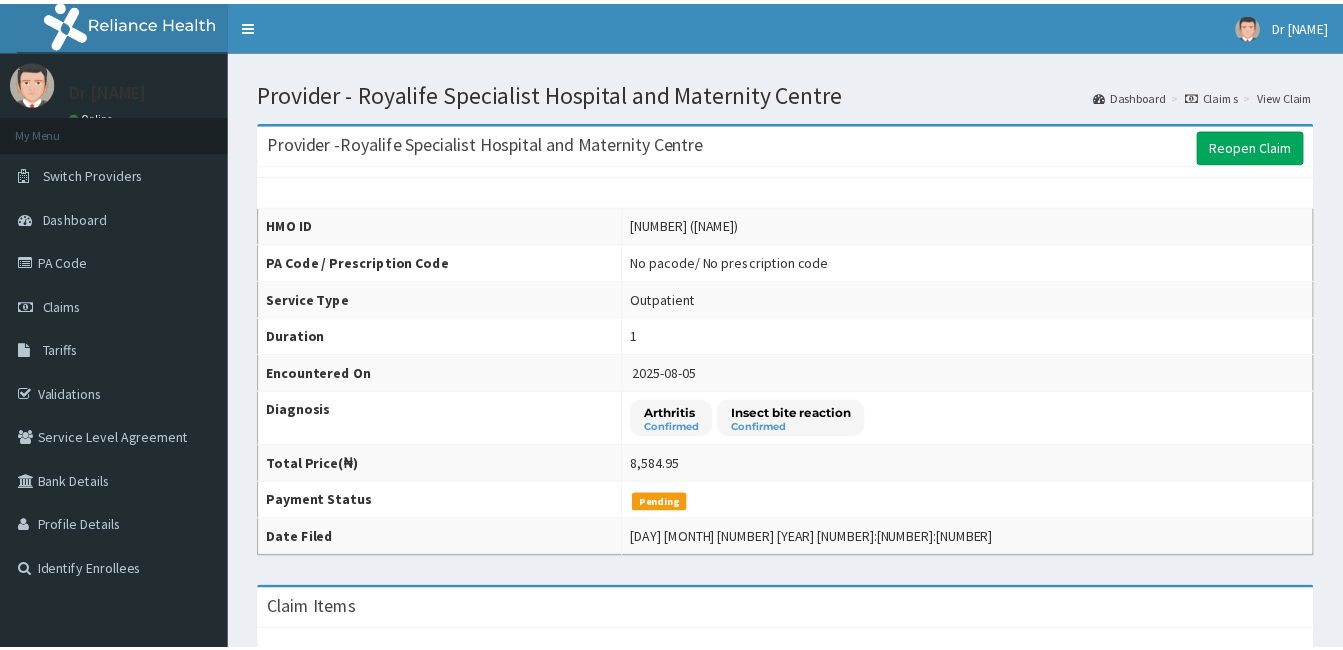 scroll, scrollTop: 0, scrollLeft: 0, axis: both 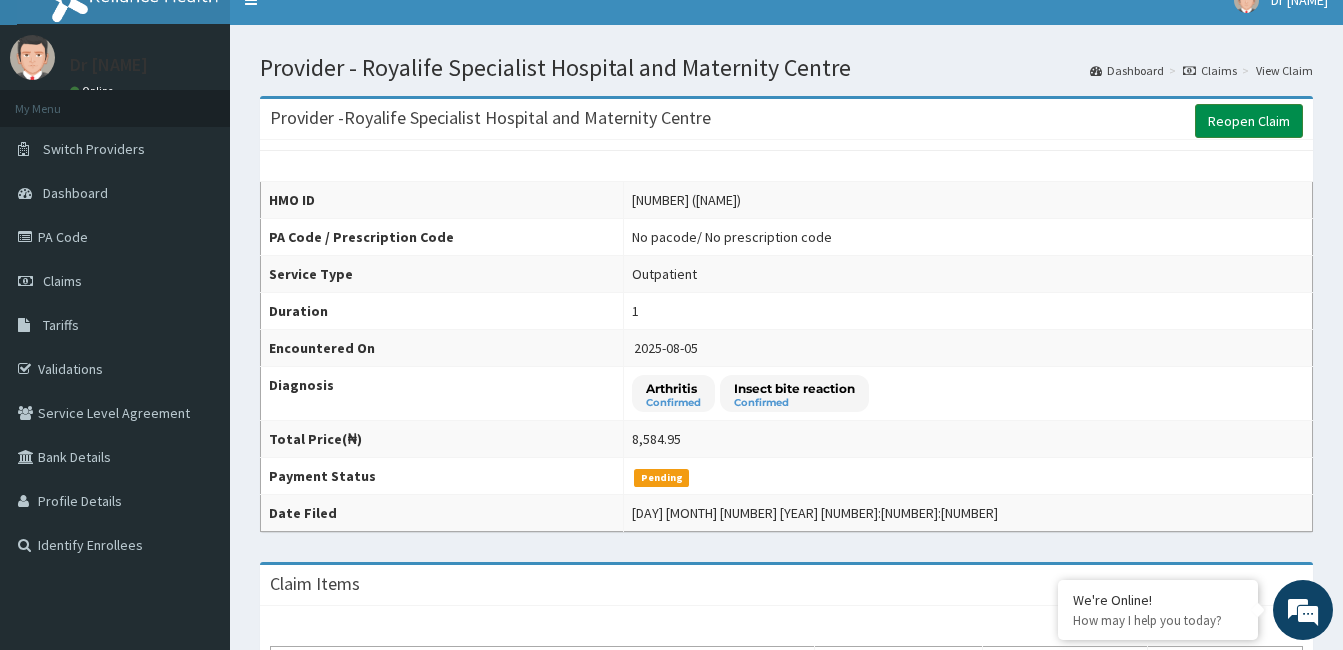 click on "Reopen Claim" at bounding box center [1249, 121] 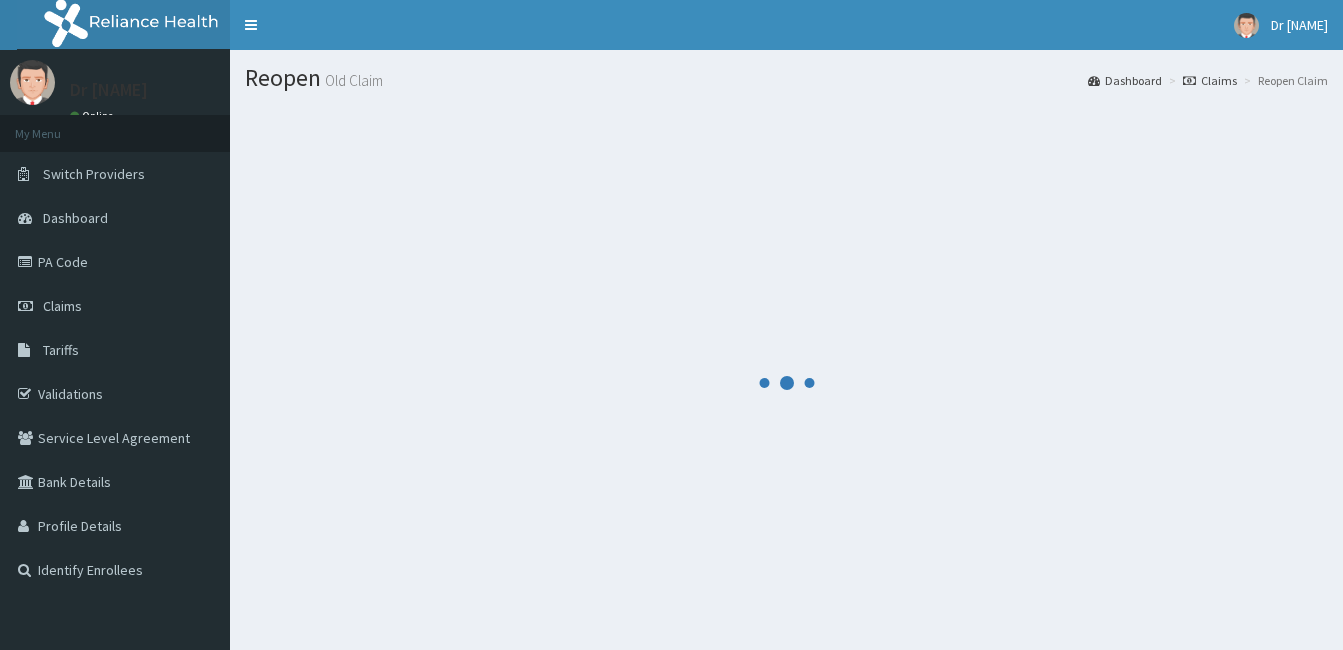 scroll, scrollTop: 0, scrollLeft: 0, axis: both 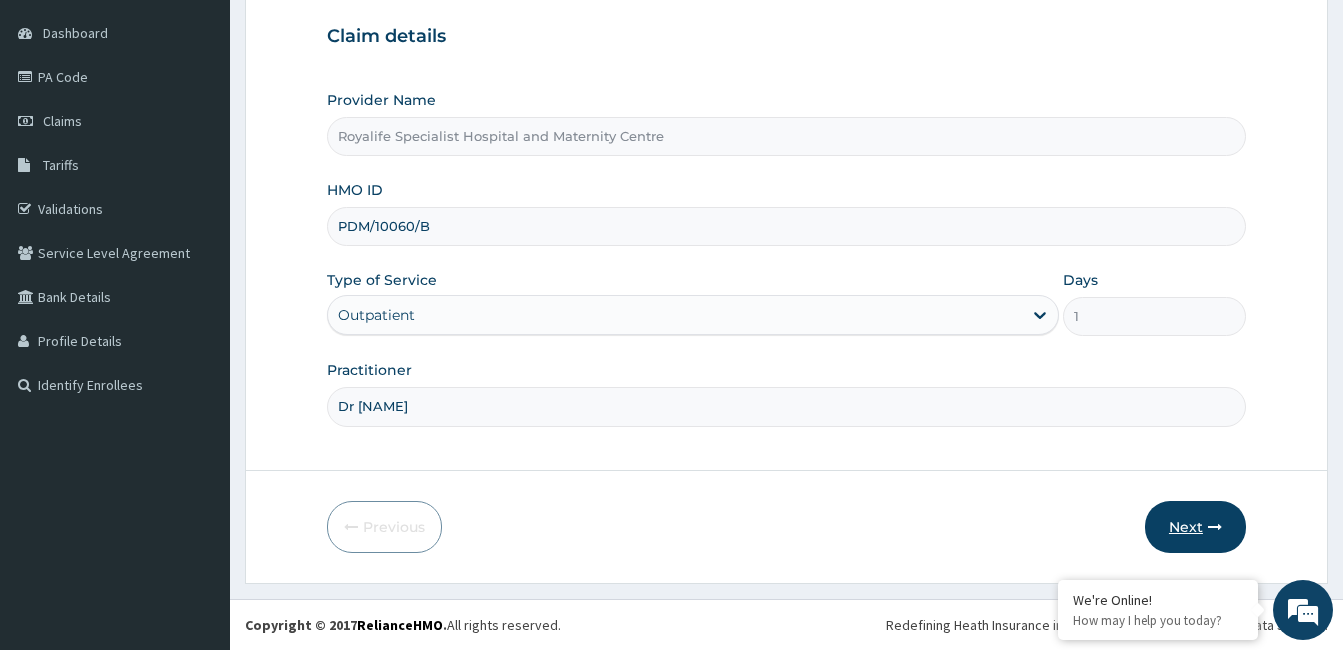 click on "Next" at bounding box center (1195, 527) 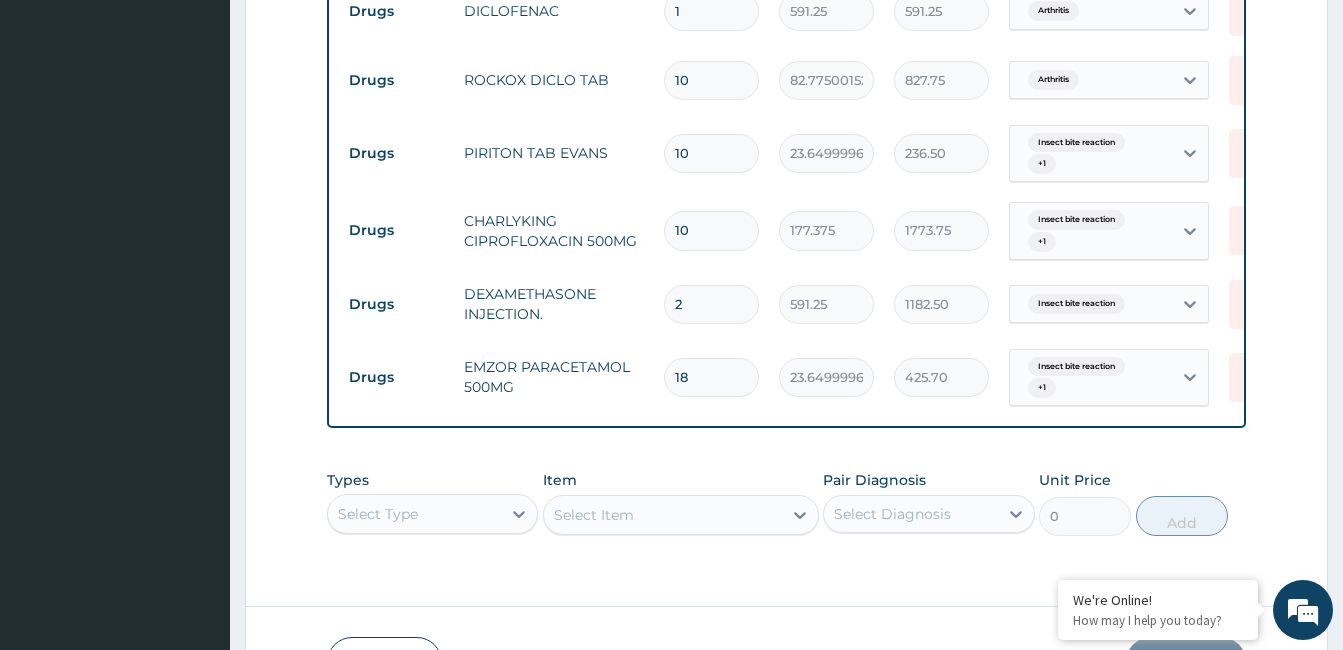 scroll, scrollTop: 1072, scrollLeft: 0, axis: vertical 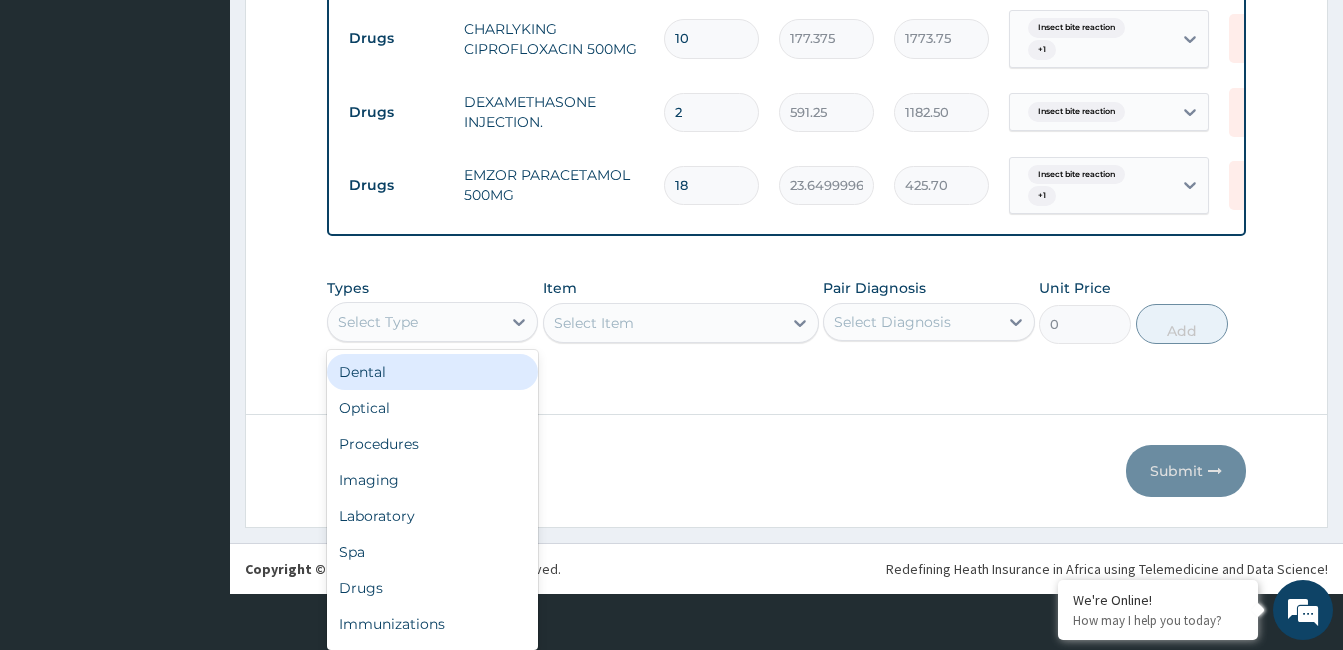 click on "Procedures" at bounding box center (432, 444) 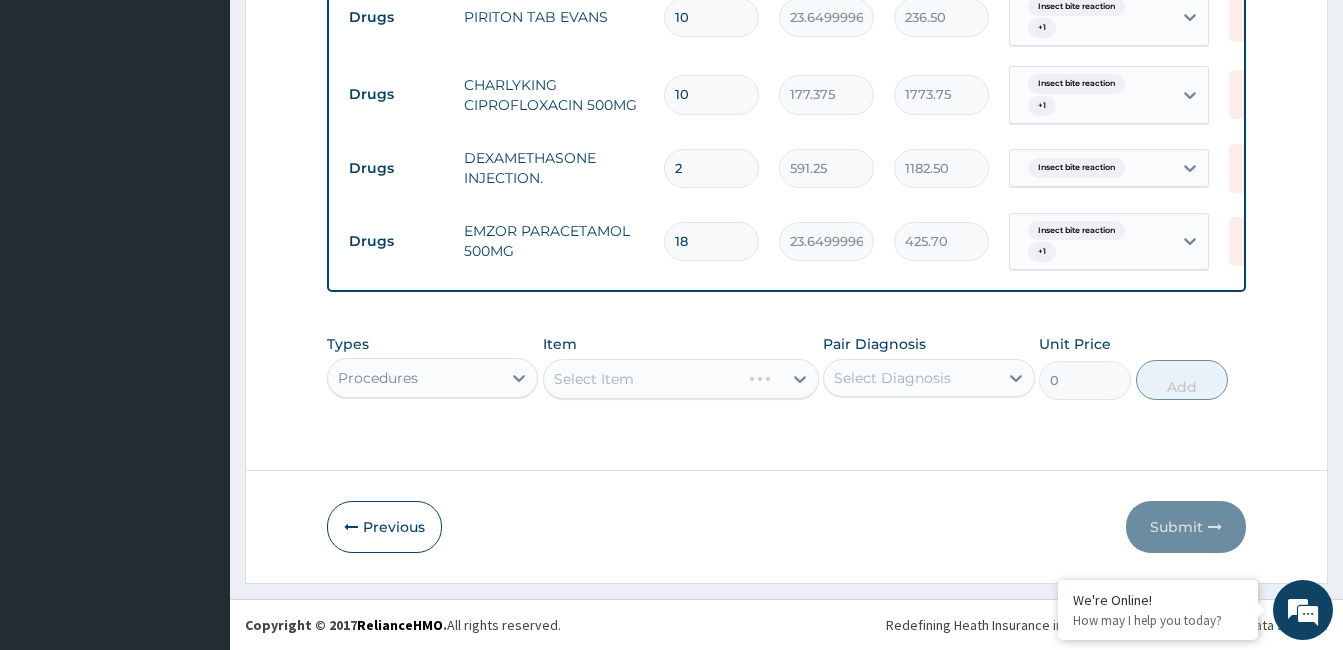 scroll, scrollTop: 0, scrollLeft: 0, axis: both 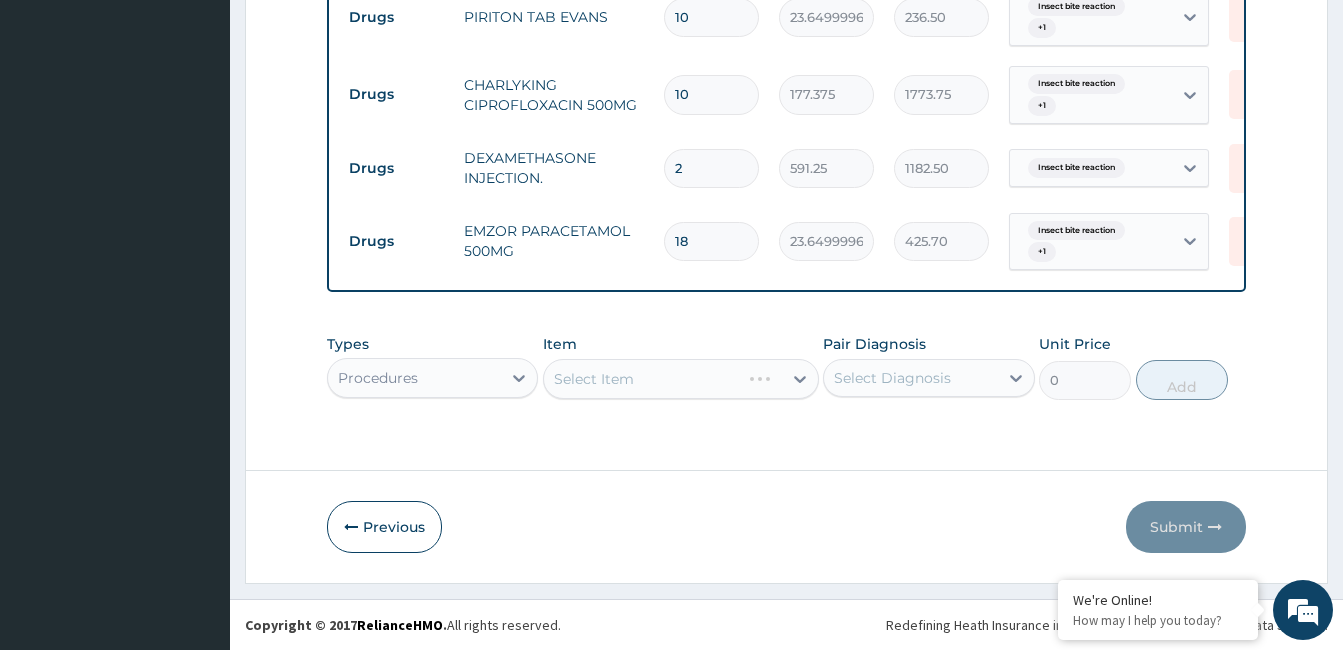 click on "Select Item" at bounding box center [681, 379] 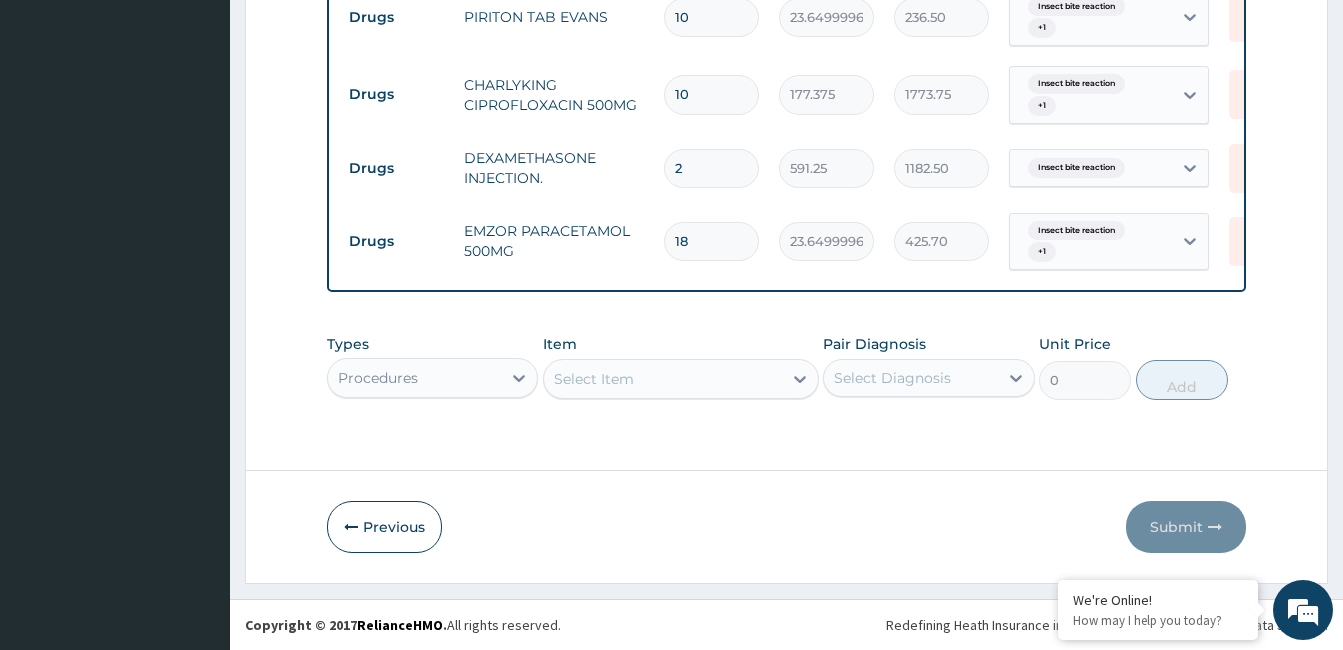 click on "Select Item" at bounding box center [663, 379] 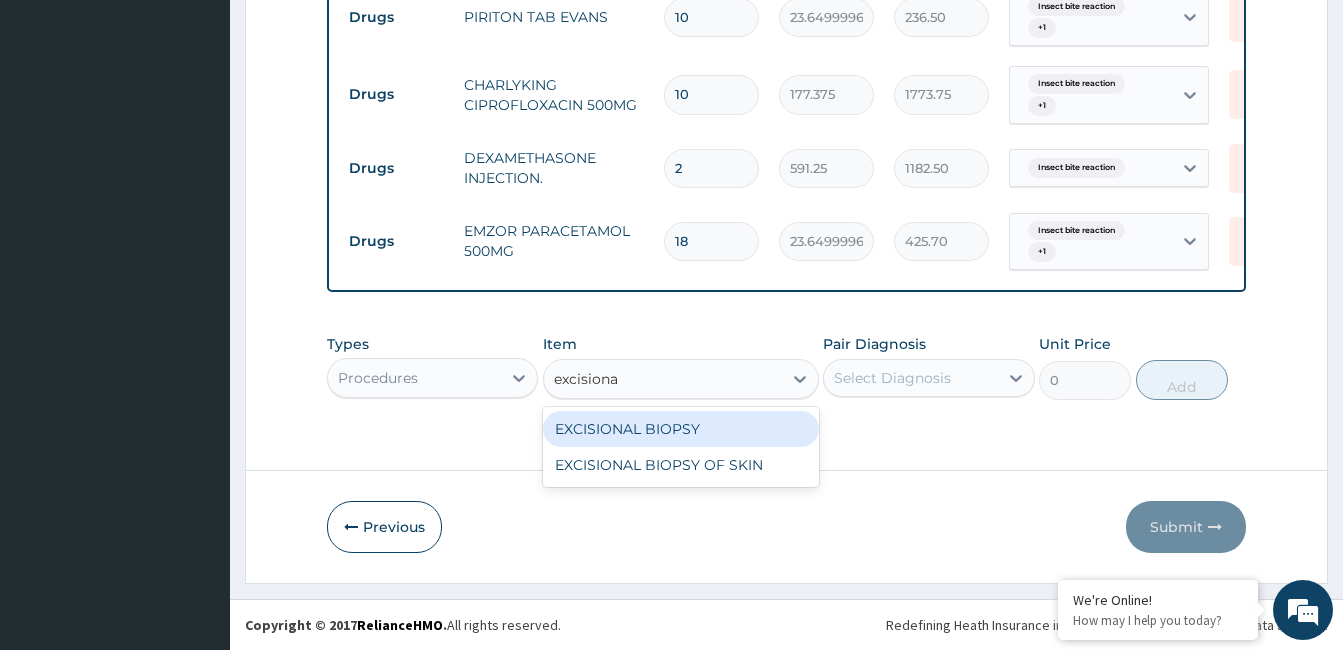 scroll, scrollTop: 0, scrollLeft: 0, axis: both 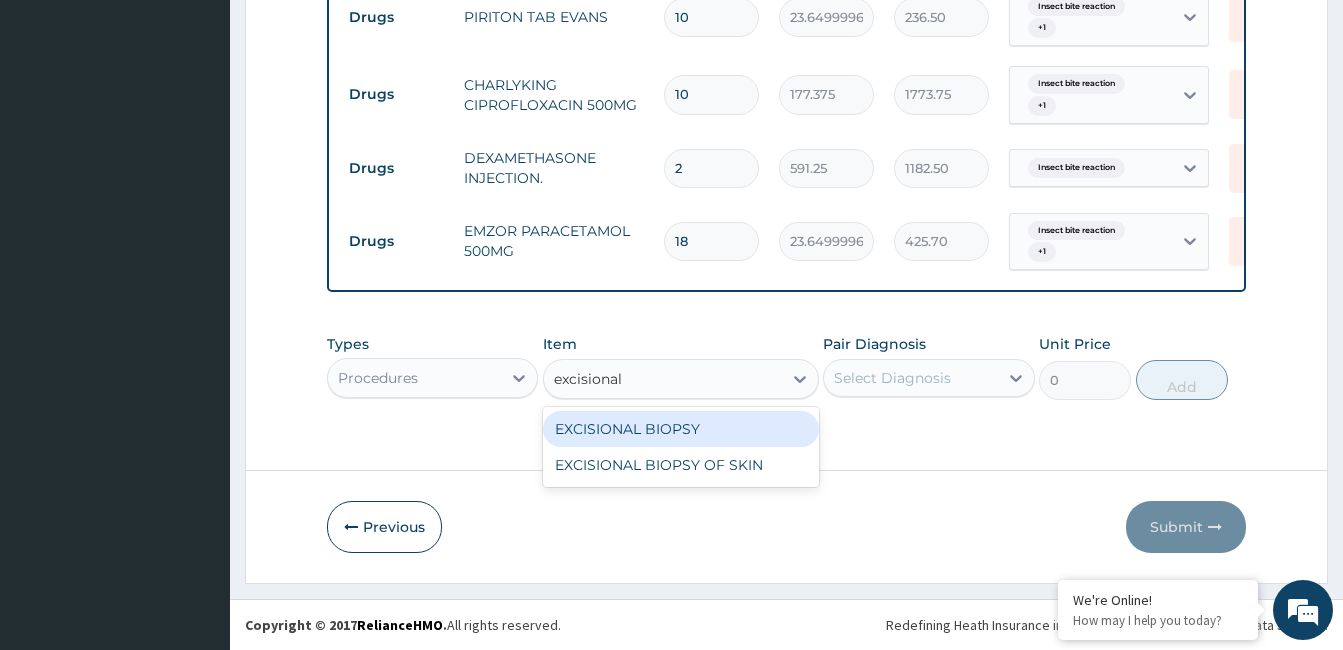type on "excisional b" 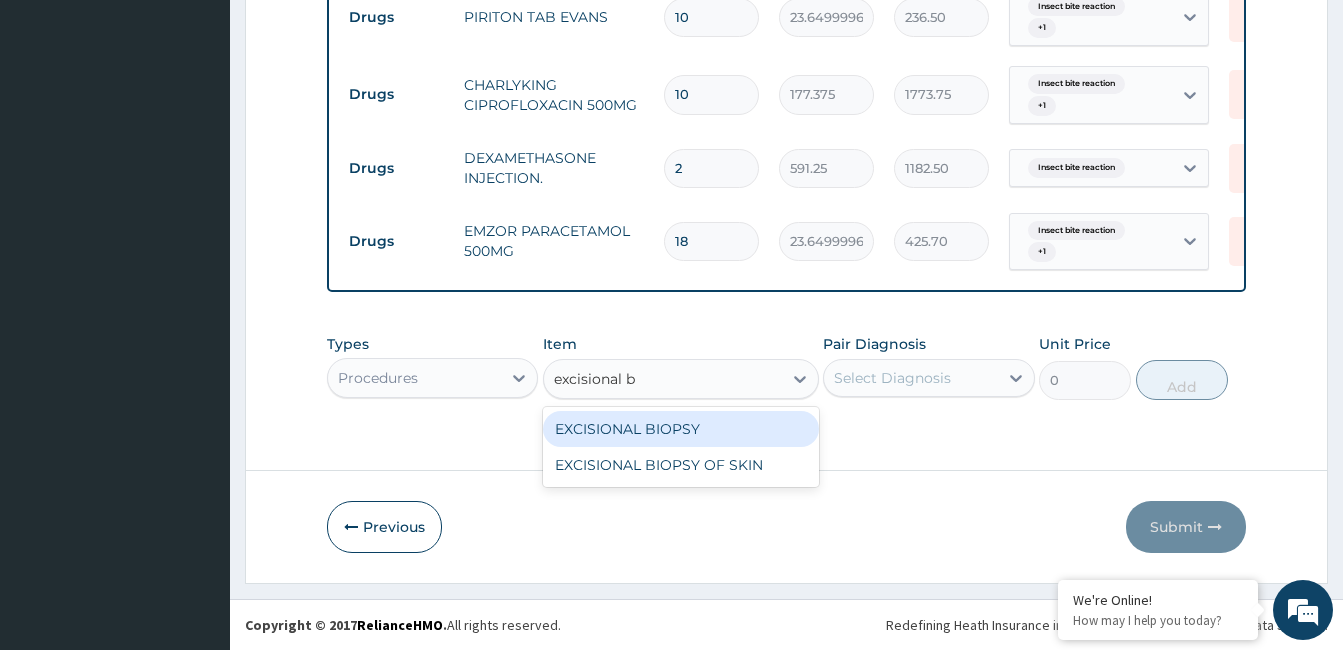 click on "EXCISIONAL BIOPSY" at bounding box center (681, 429) 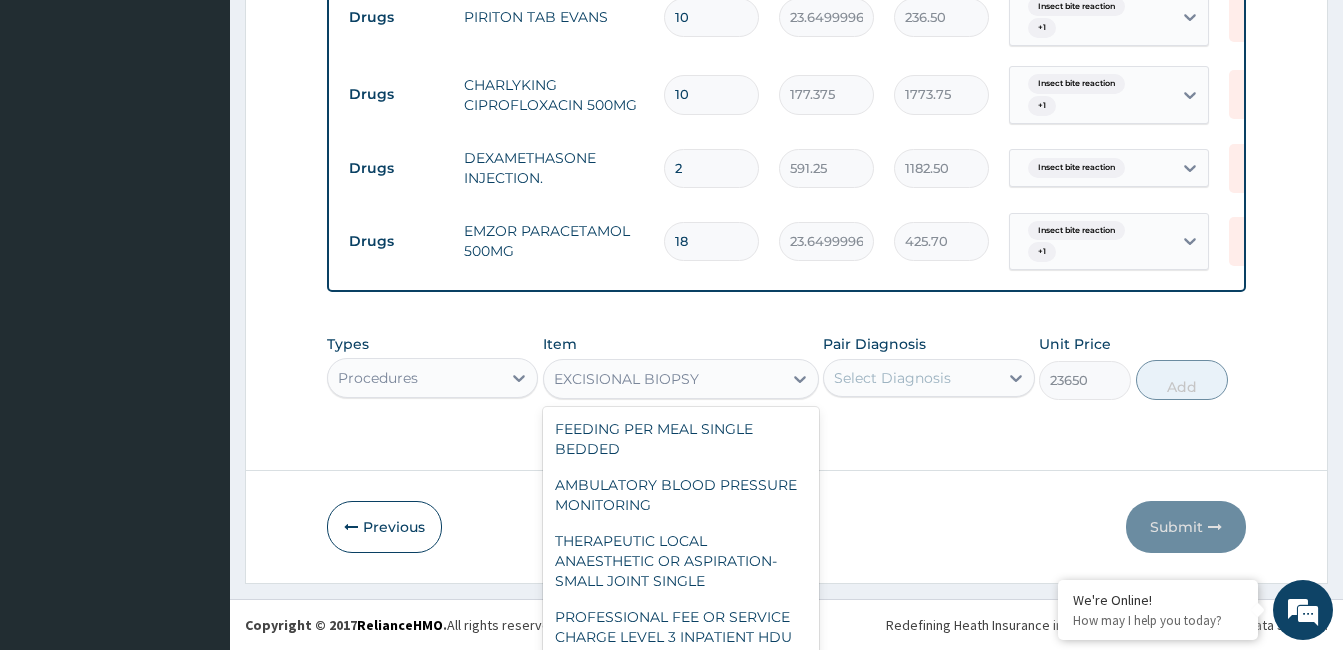 scroll, scrollTop: 57, scrollLeft: 0, axis: vertical 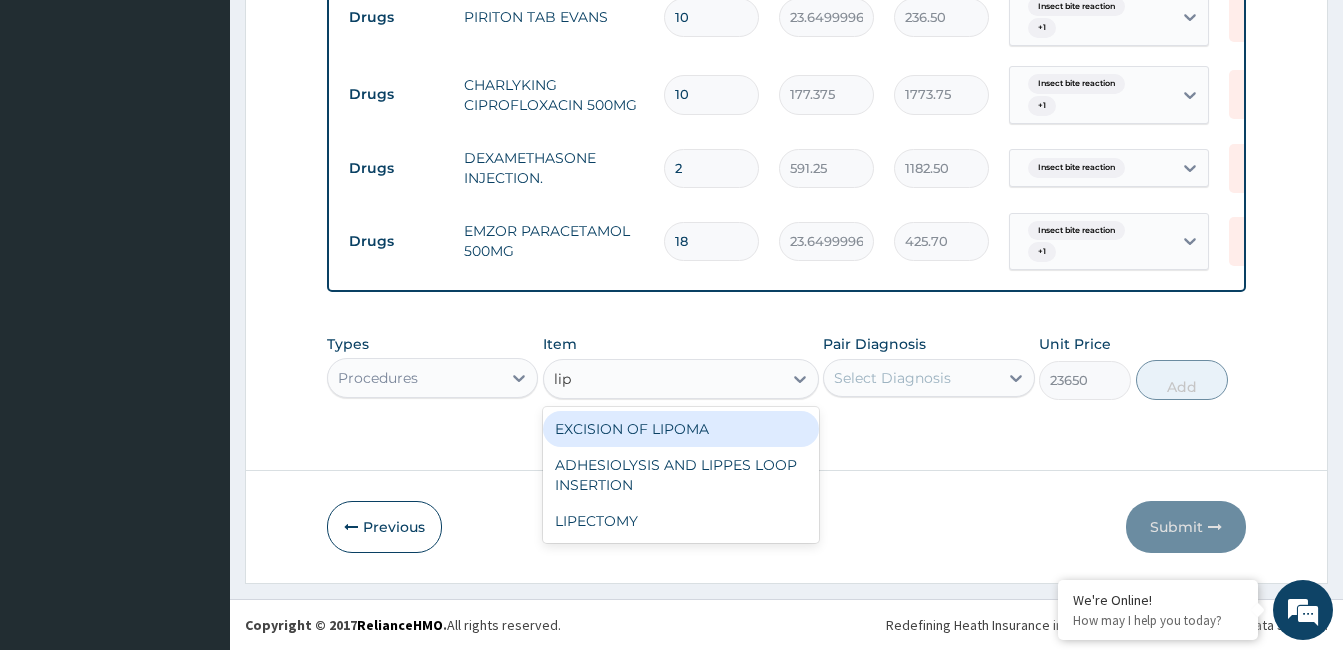 type on "lipo" 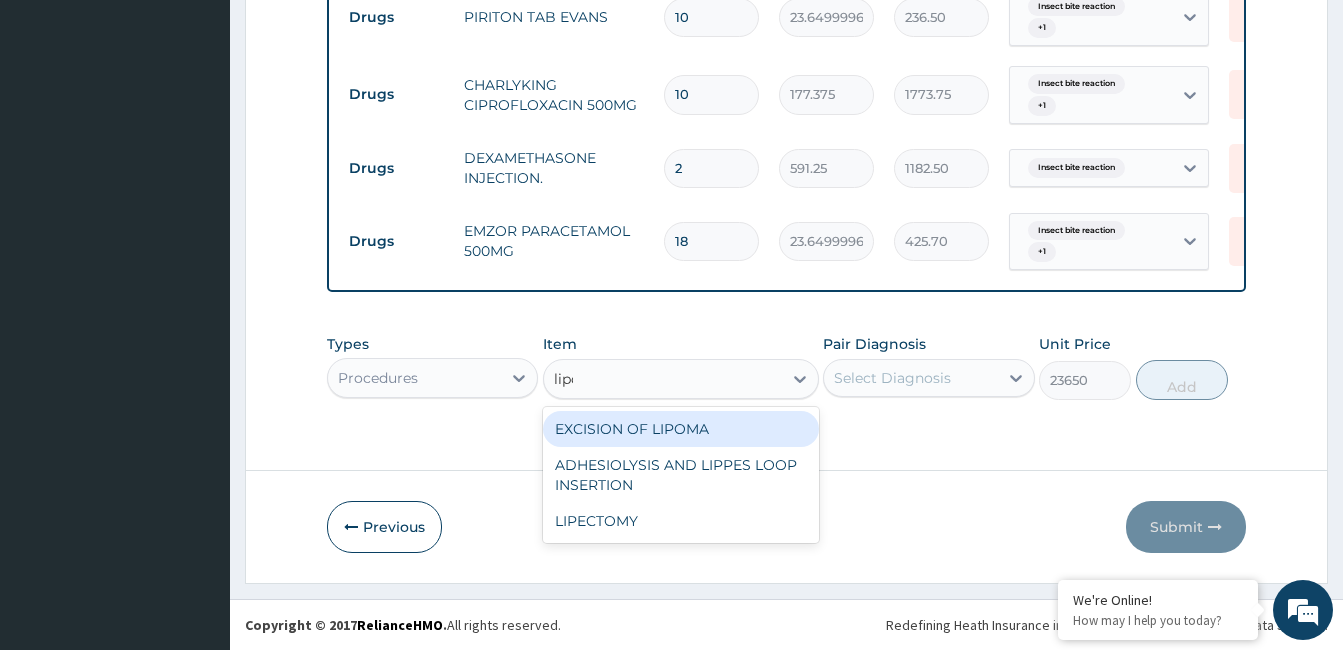 scroll, scrollTop: 0, scrollLeft: 0, axis: both 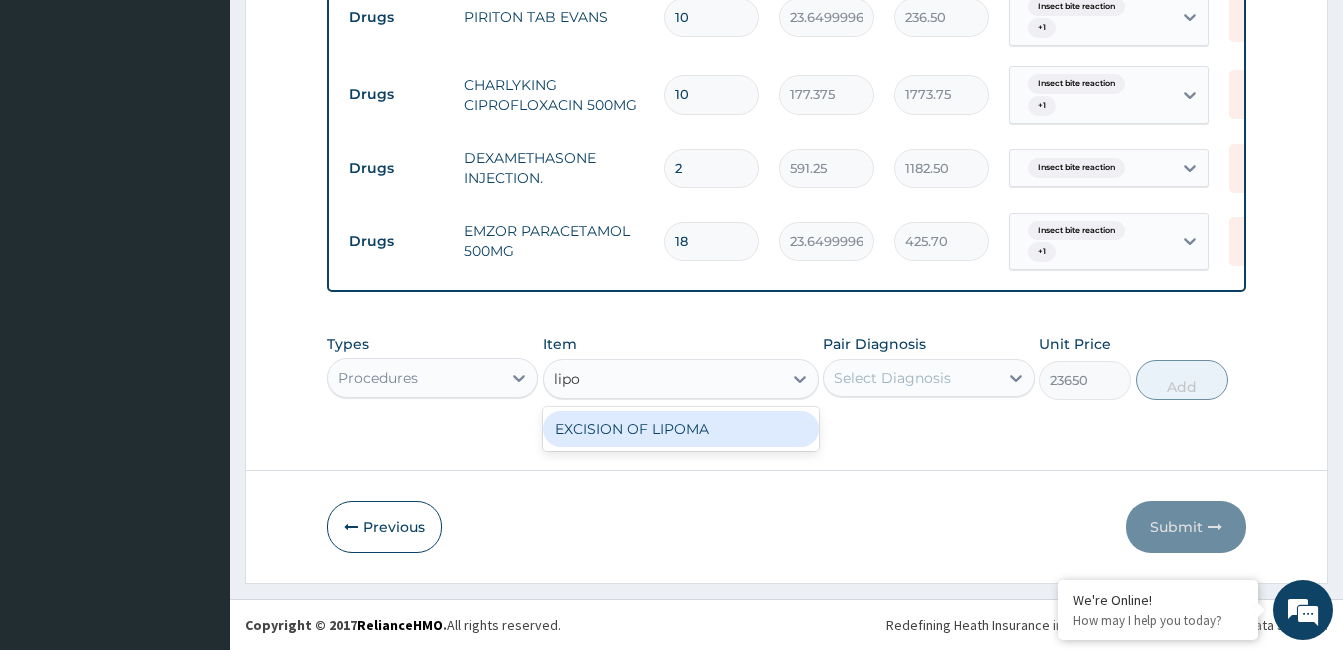click on "EXCISION OF LIPOMA" at bounding box center [681, 429] 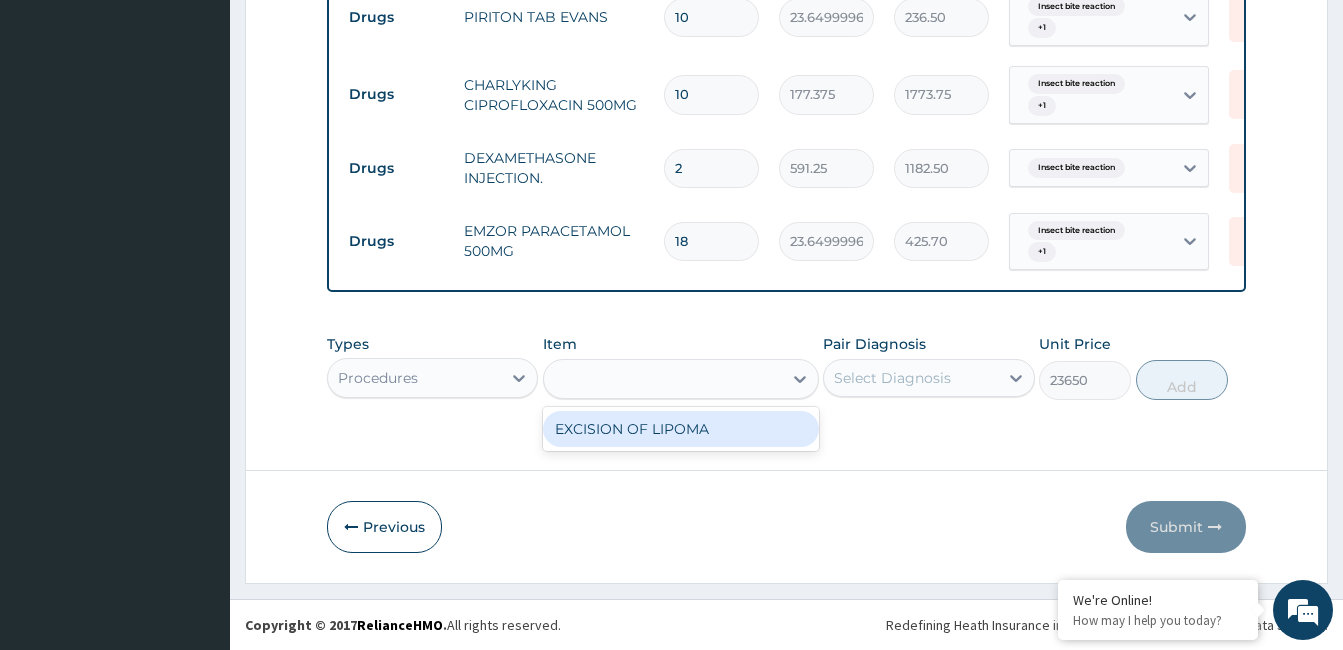 type on "32250" 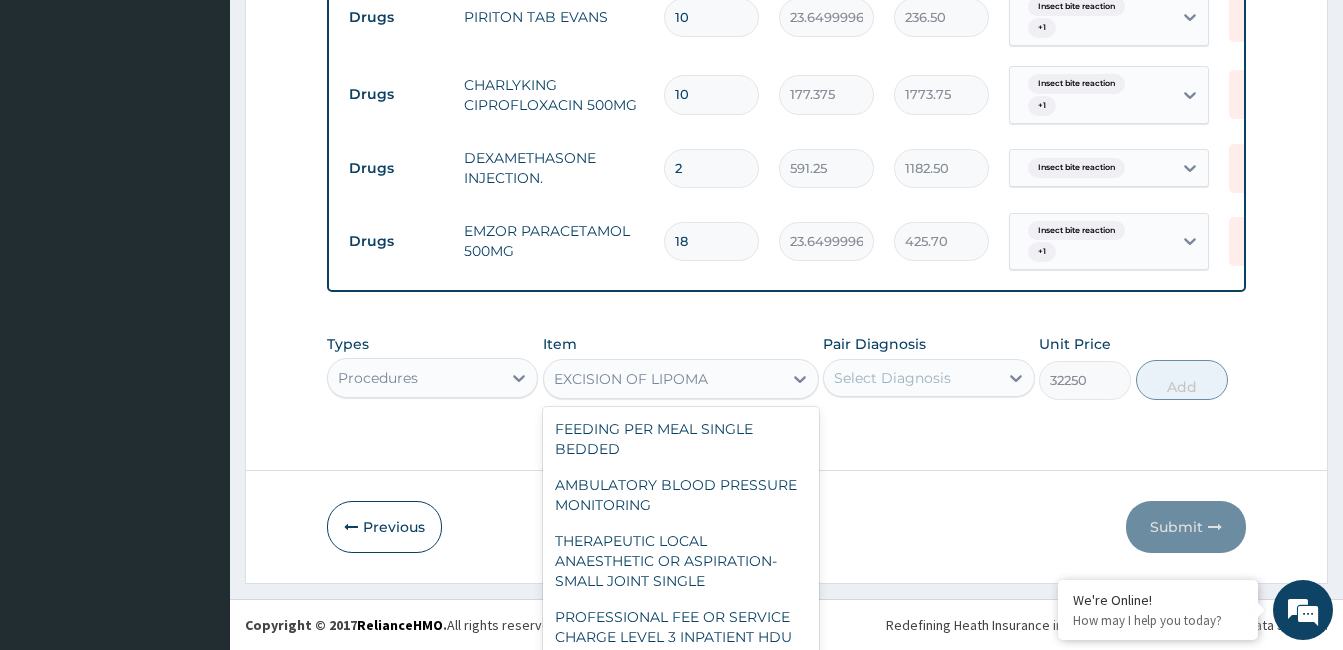 scroll, scrollTop: 49, scrollLeft: 0, axis: vertical 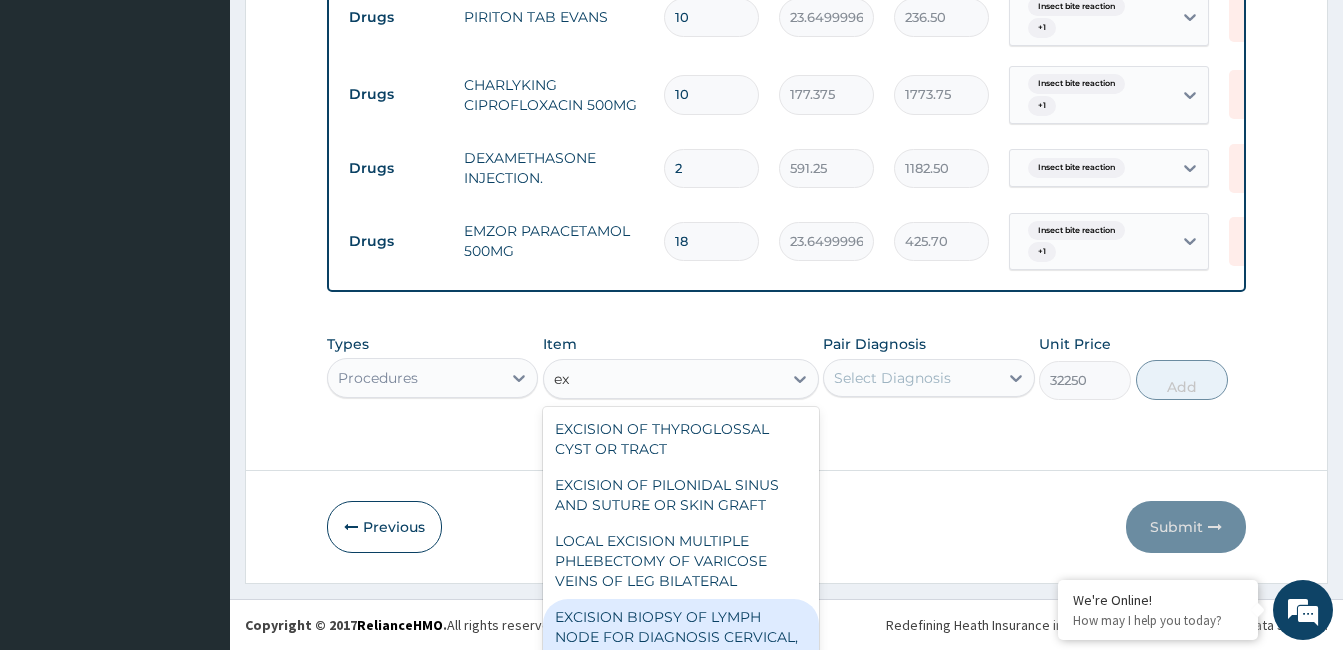 type on "e" 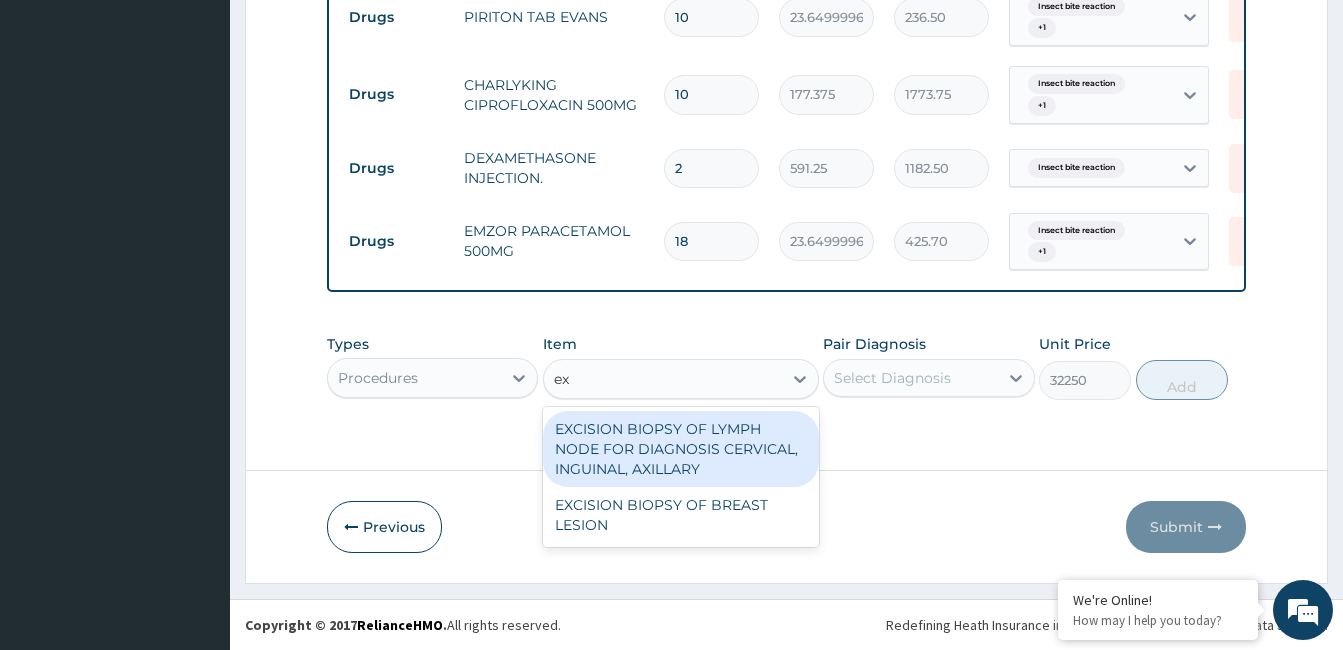 type on "e" 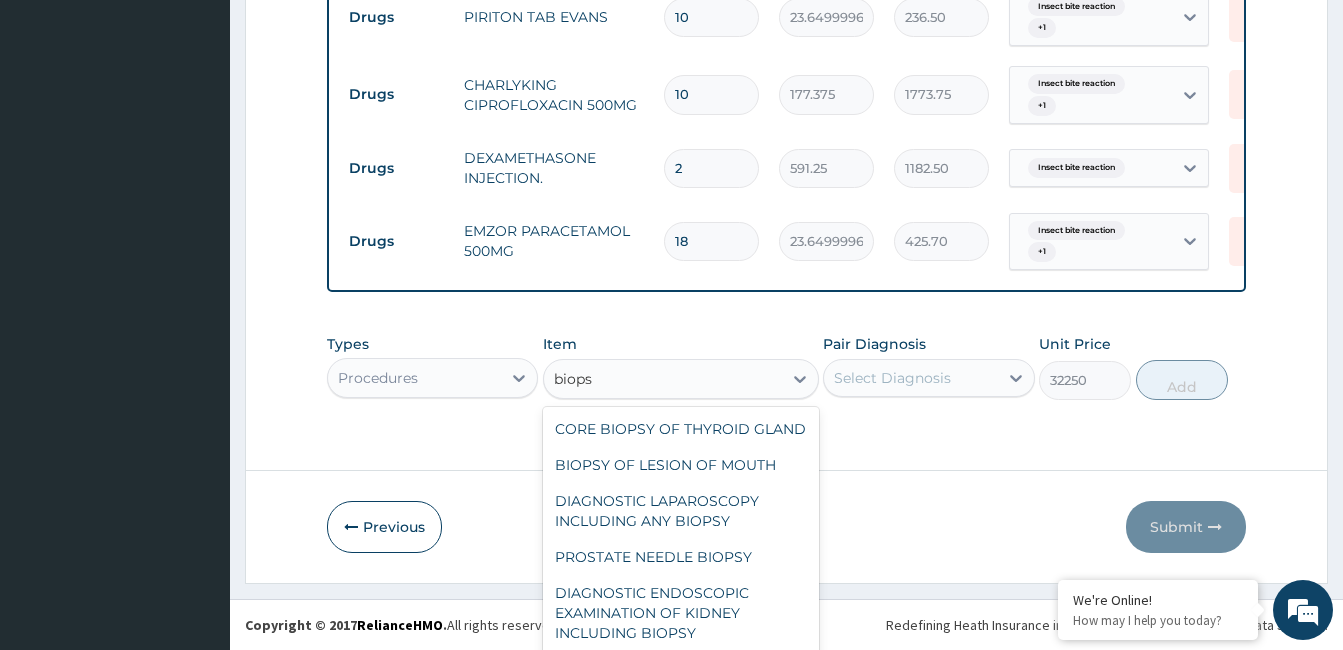 type on "biopsy" 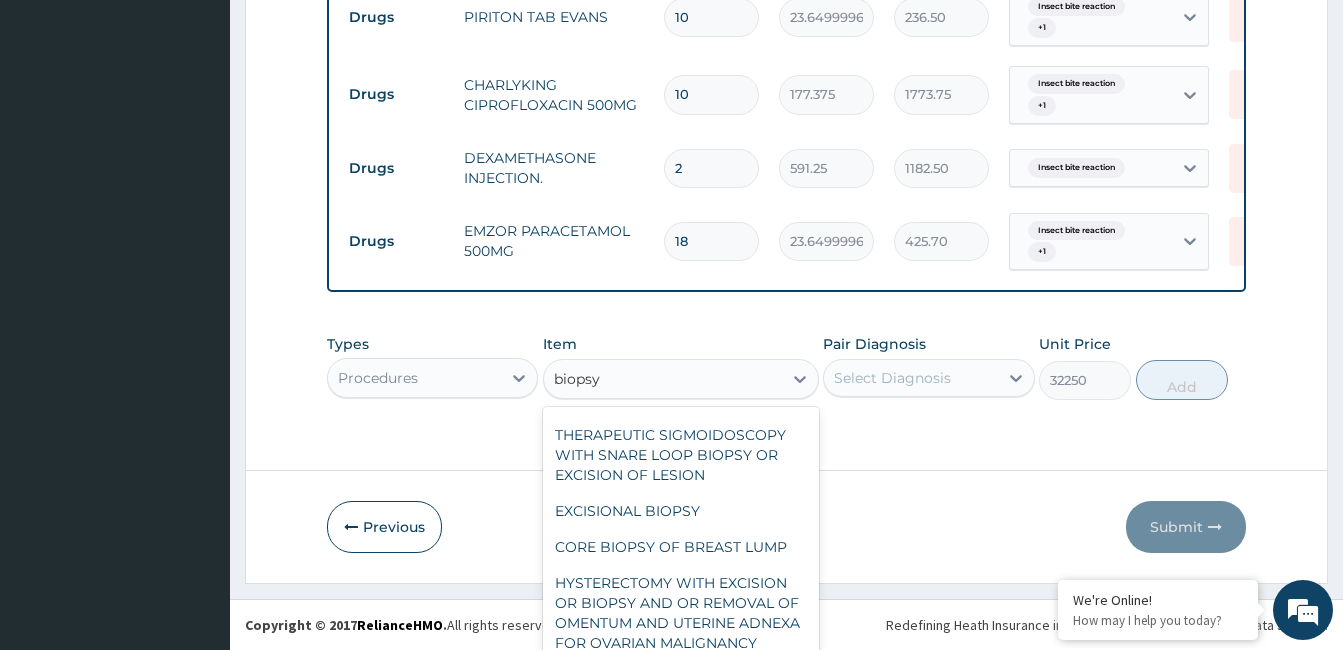 scroll, scrollTop: 872, scrollLeft: 0, axis: vertical 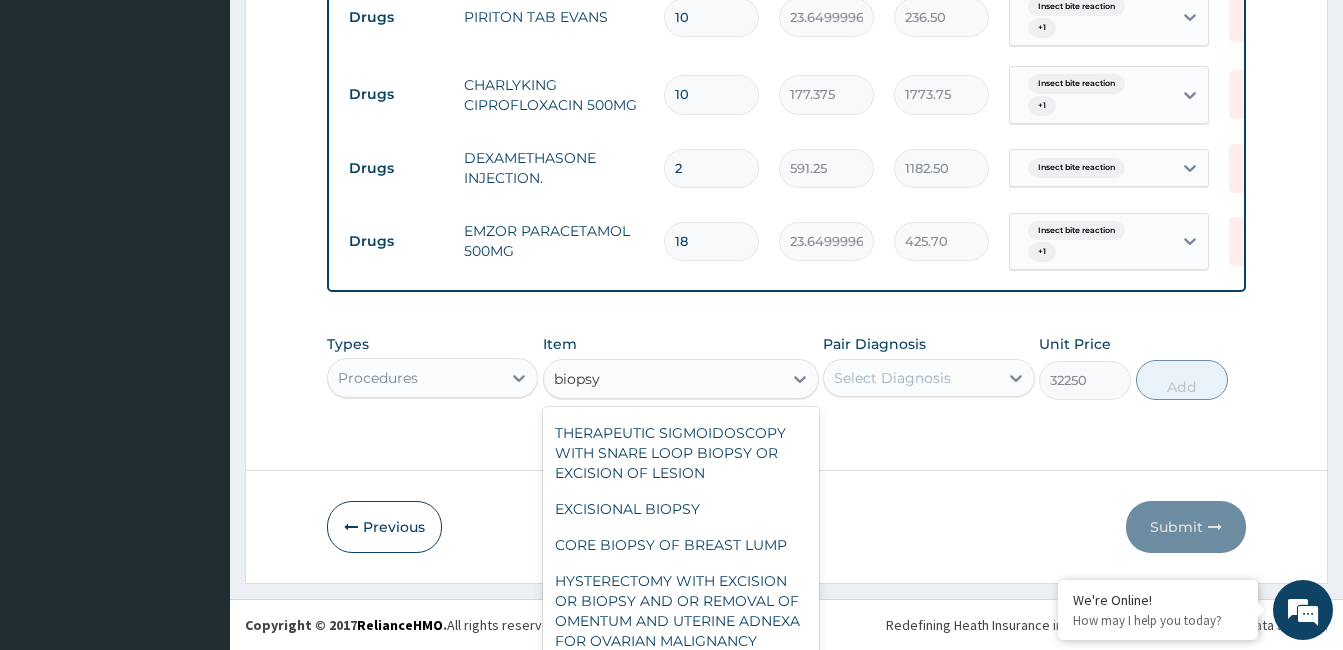 click on "EXCISIONAL BIOPSY" at bounding box center (681, 509) 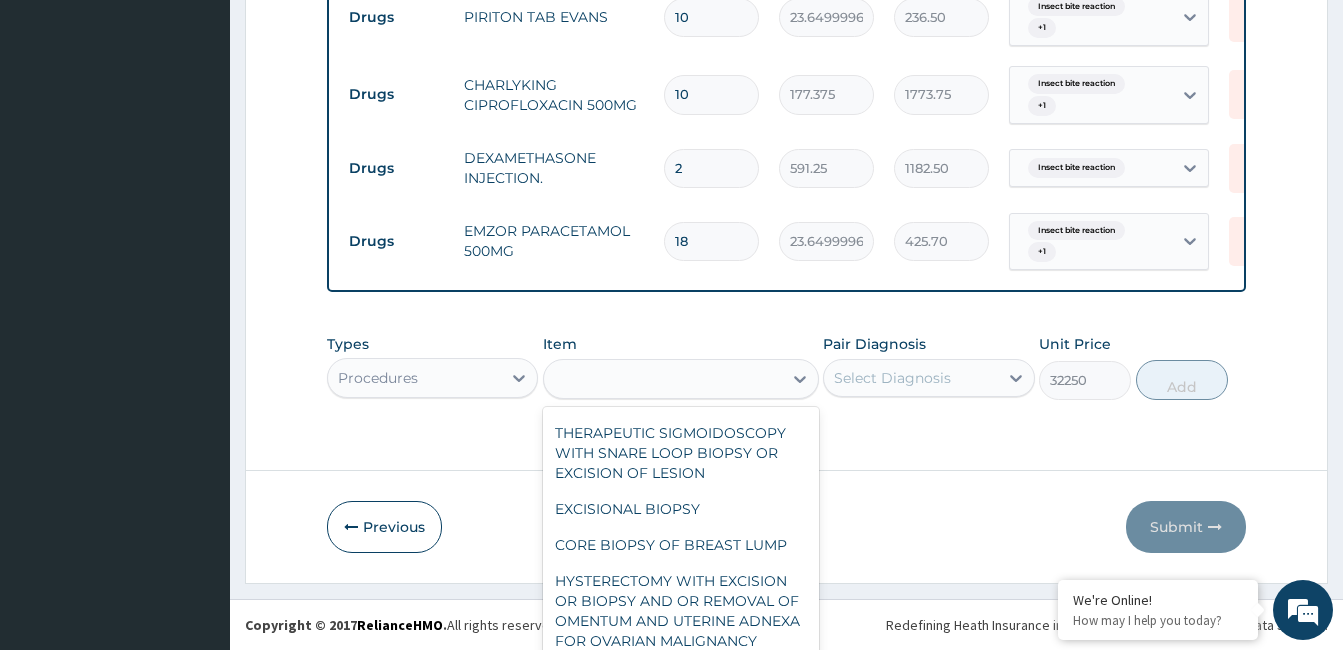 type on "23650" 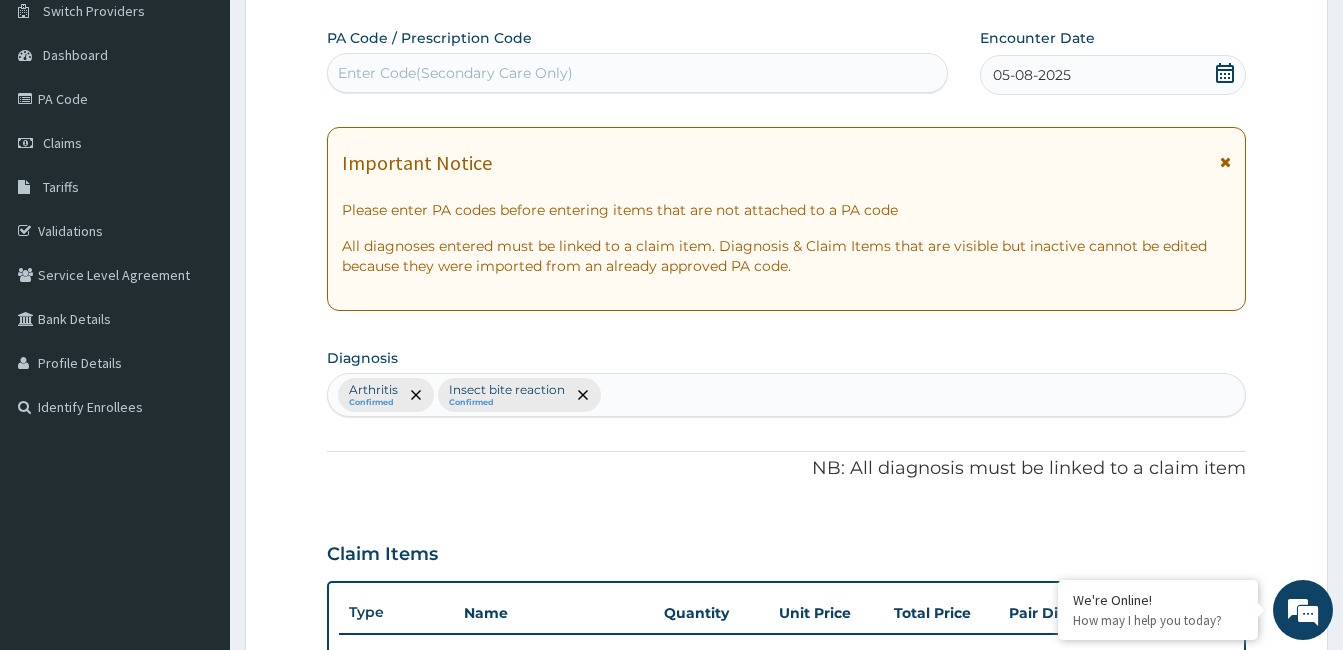 scroll, scrollTop: 0, scrollLeft: 0, axis: both 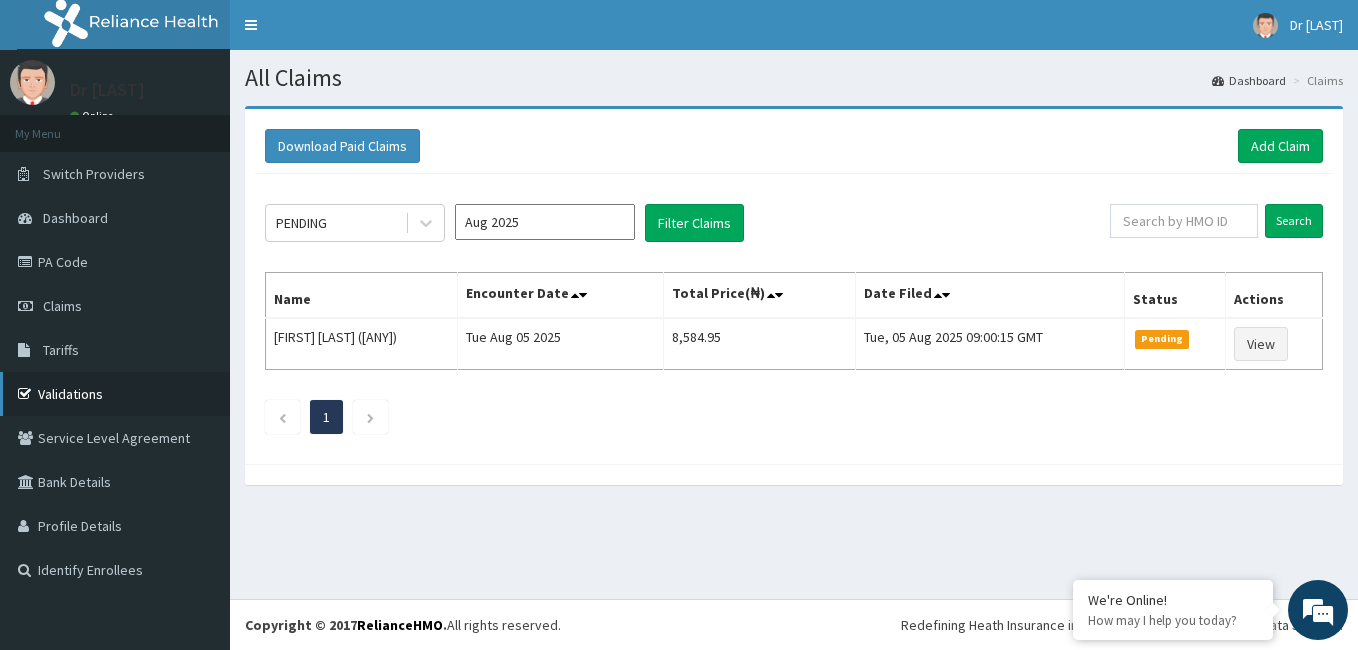 click on "Validations" at bounding box center [115, 394] 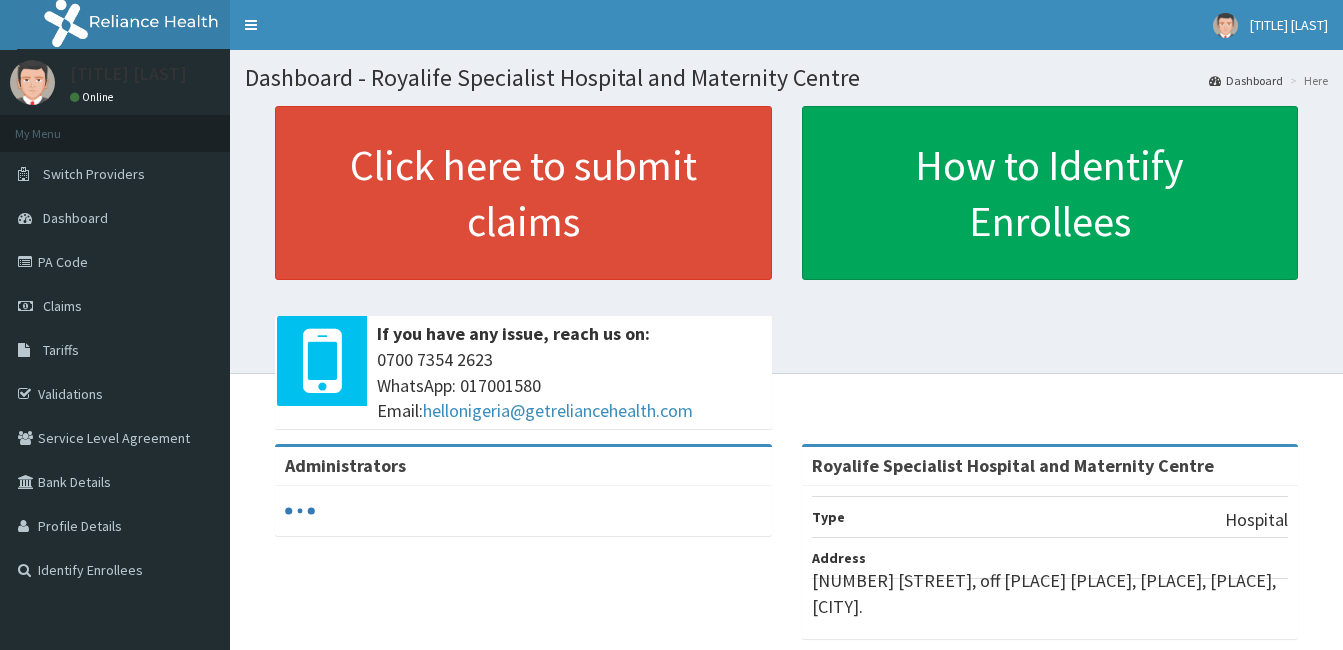 scroll, scrollTop: 0, scrollLeft: 0, axis: both 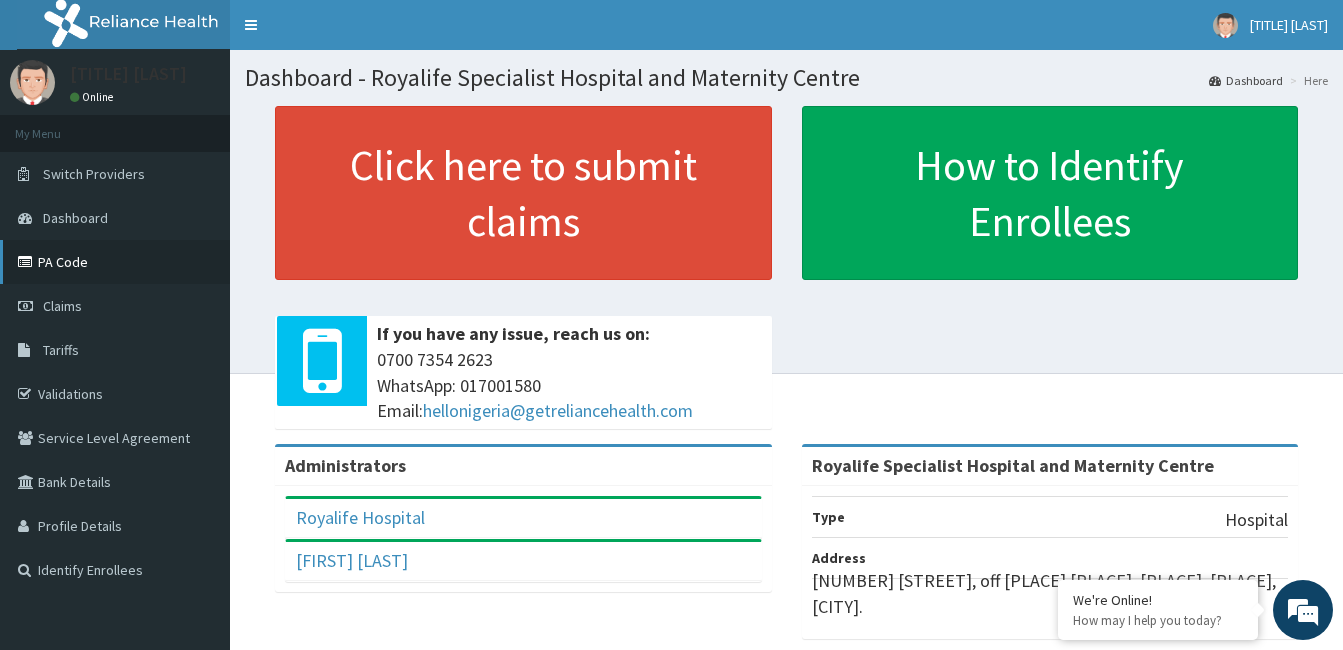 click on "PA Code" at bounding box center [115, 262] 